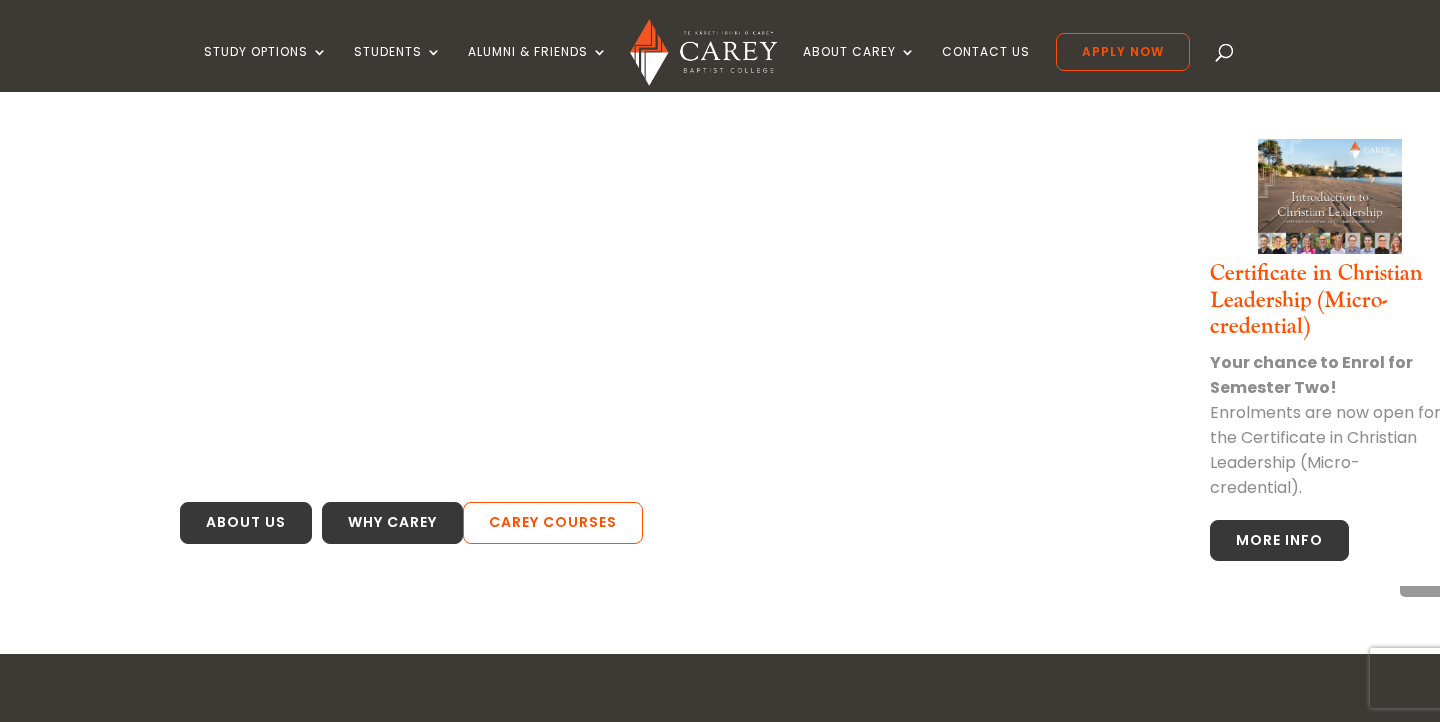 scroll, scrollTop: 1096, scrollLeft: 0, axis: vertical 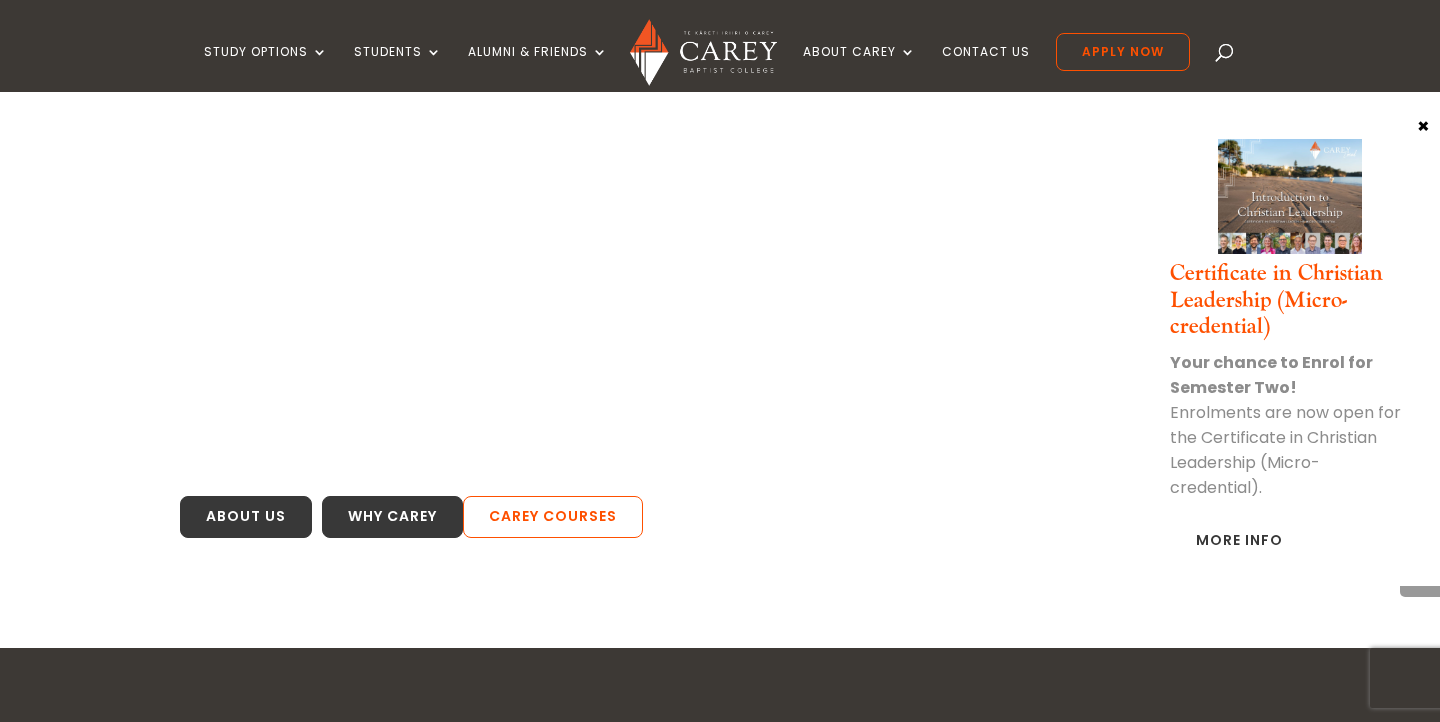 click on "More Info" at bounding box center (1239, 541) 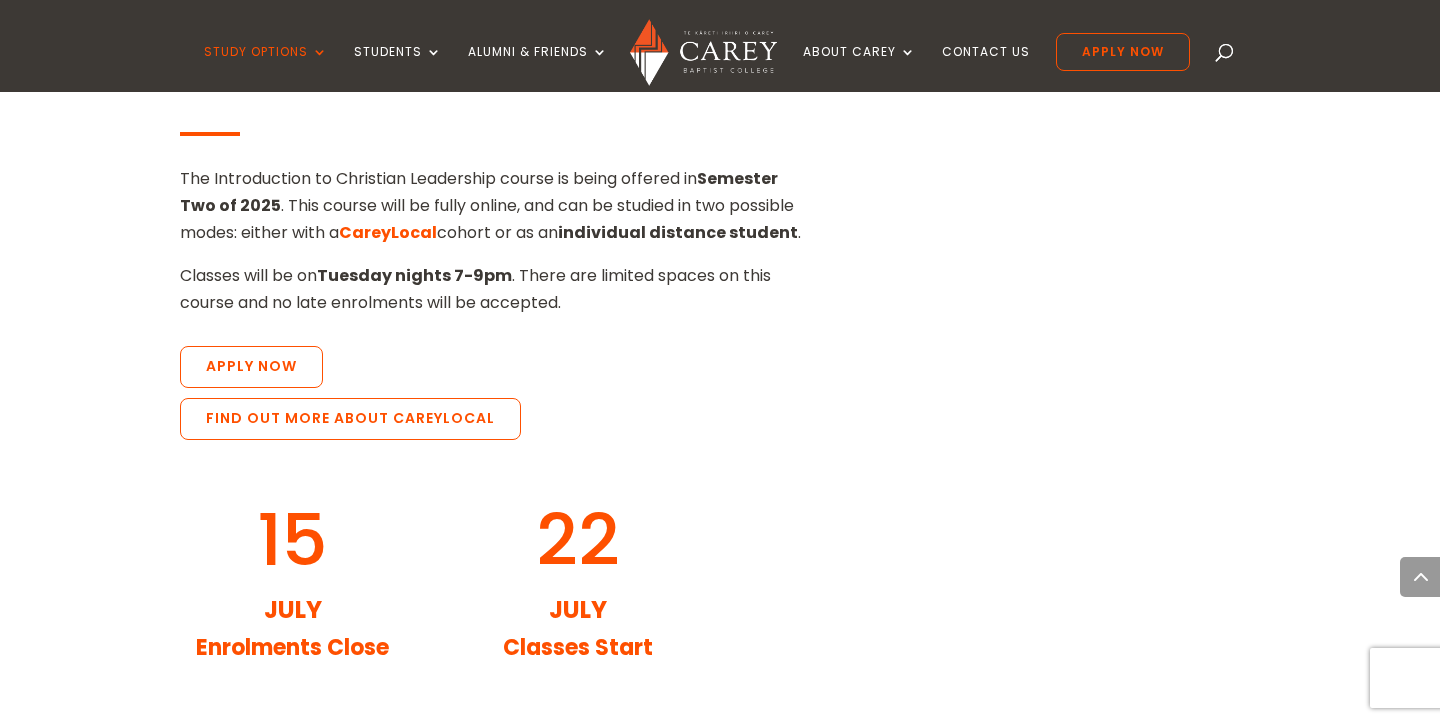 scroll, scrollTop: 1843, scrollLeft: 0, axis: vertical 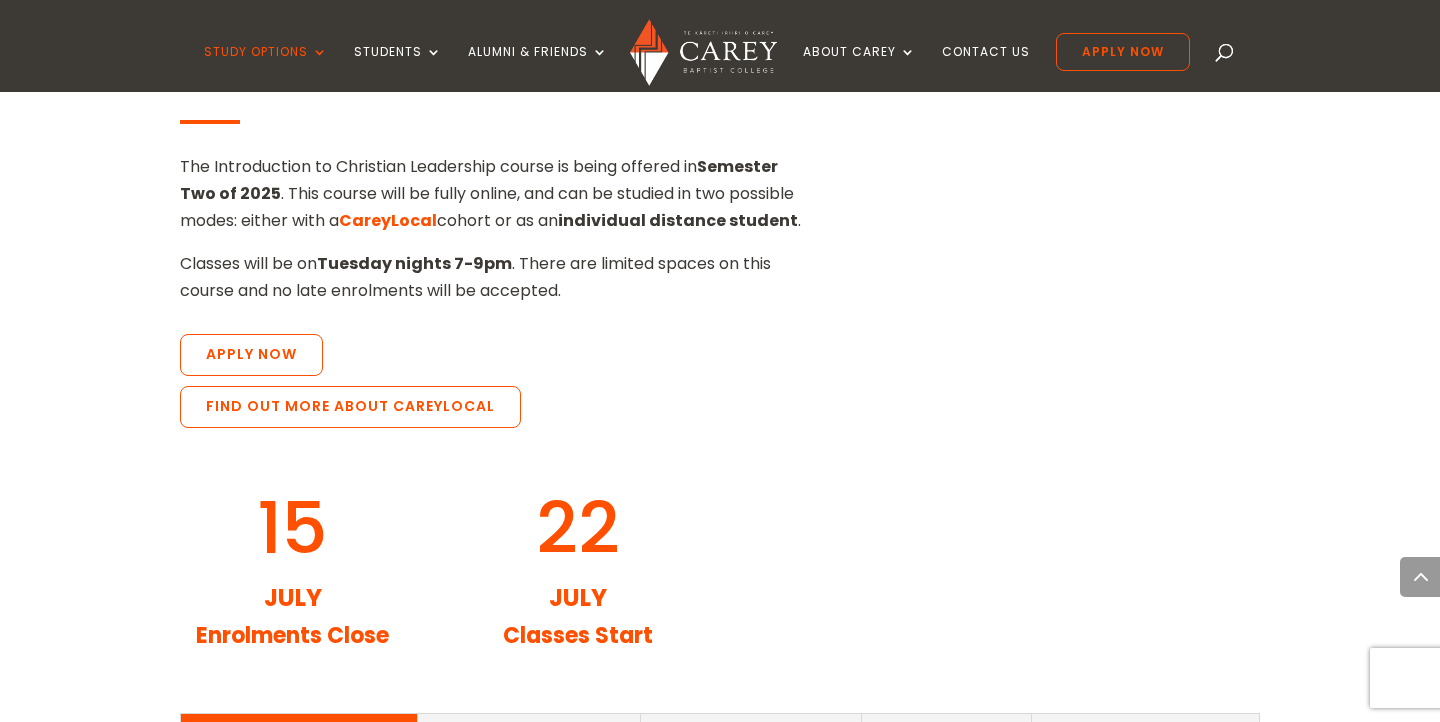 click on "15
July Enrolments Close
22
July Classes Start" at bounding box center (720, 575) 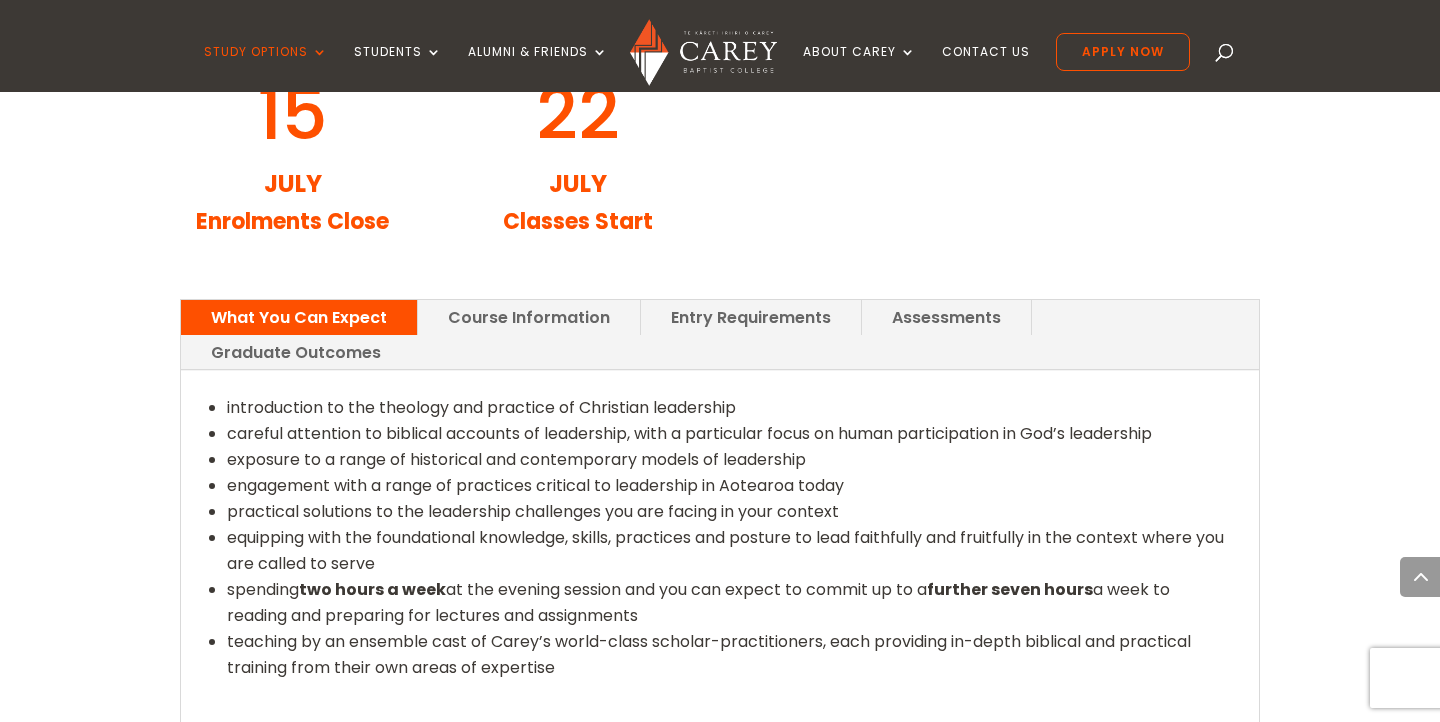 scroll, scrollTop: 2275, scrollLeft: 0, axis: vertical 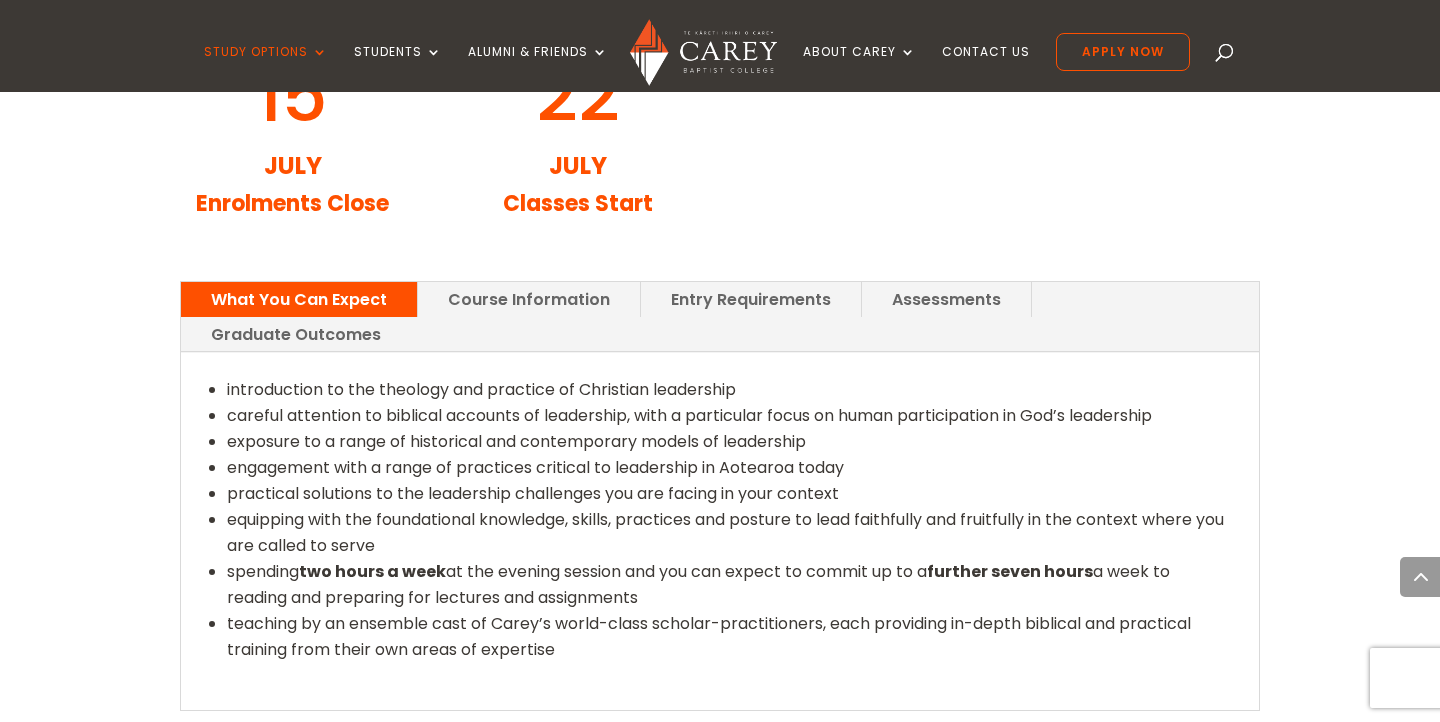 click on "Course Information" at bounding box center (529, 299) 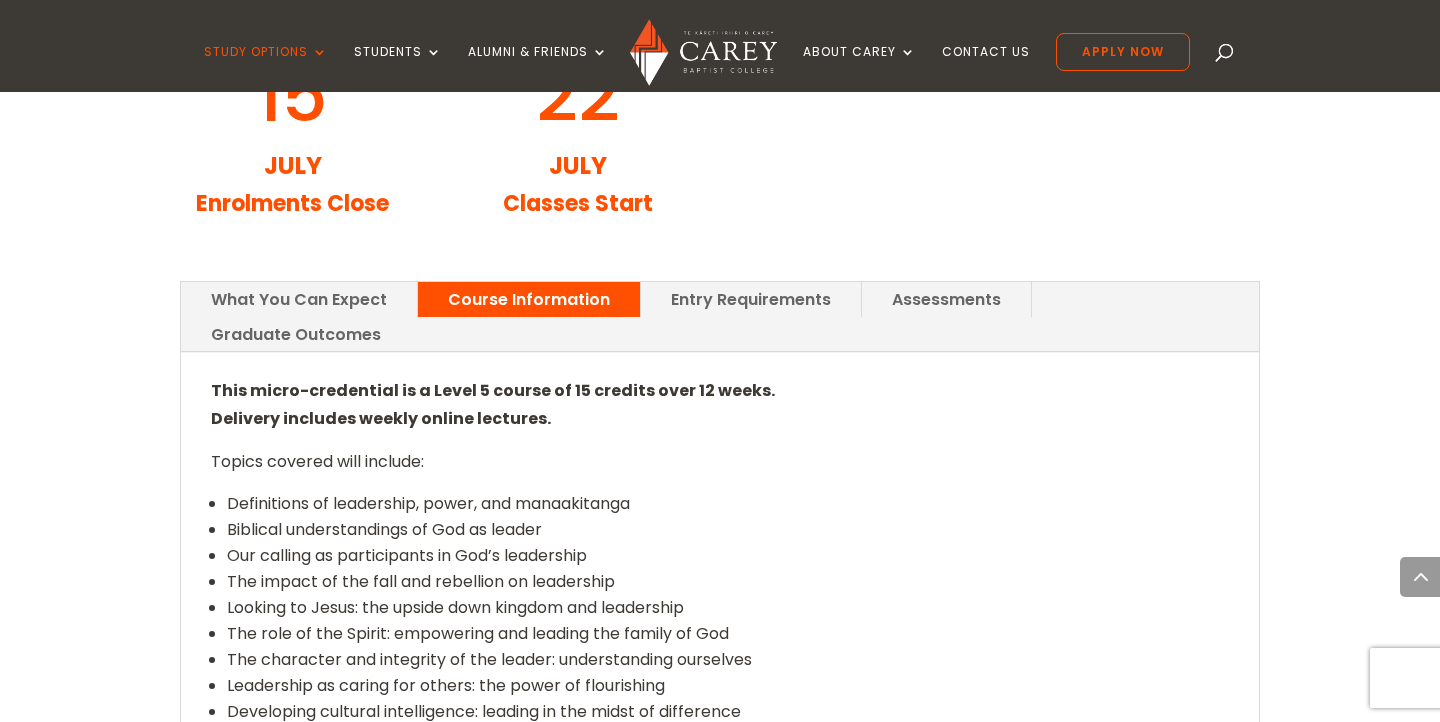 click on "Entry Requirements" at bounding box center (751, 299) 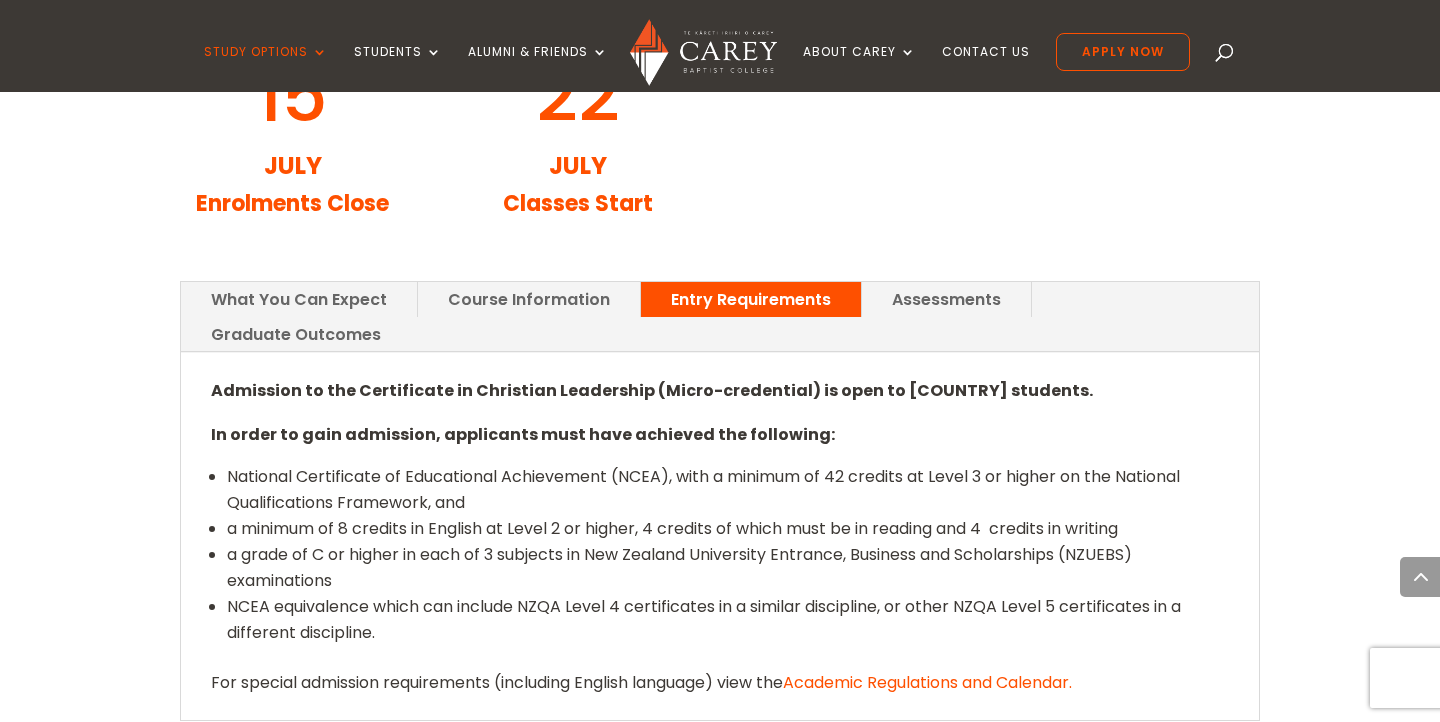 click on "Assessments" at bounding box center [946, 299] 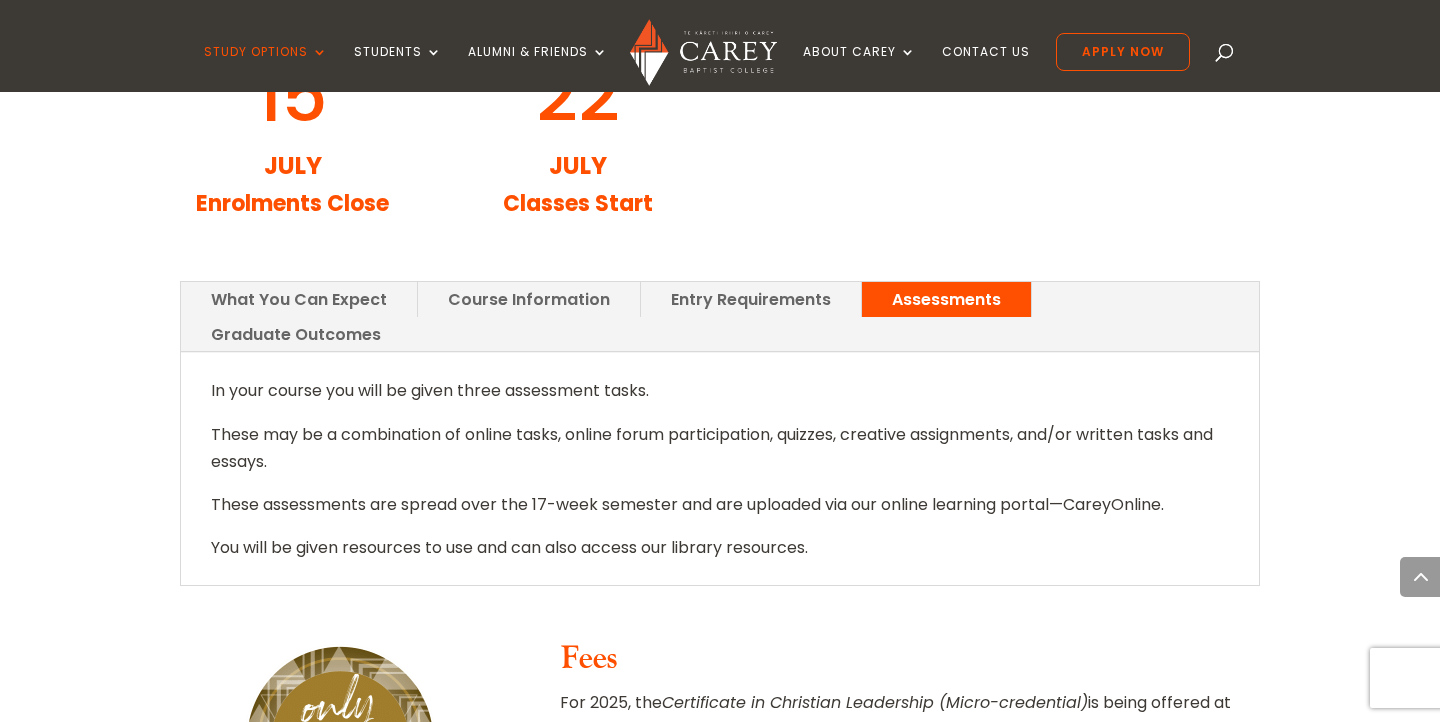 click on "Graduate Outcomes" at bounding box center (296, 334) 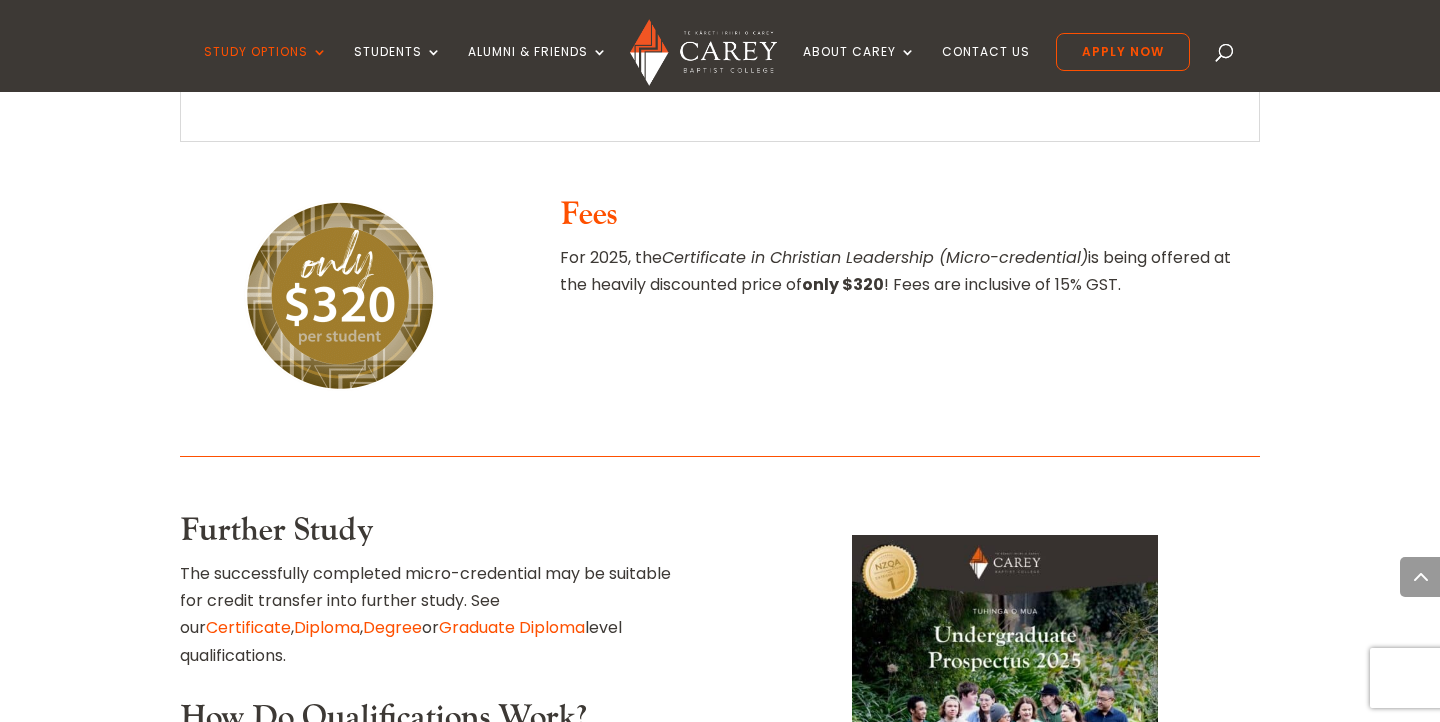 scroll, scrollTop: 2775, scrollLeft: 0, axis: vertical 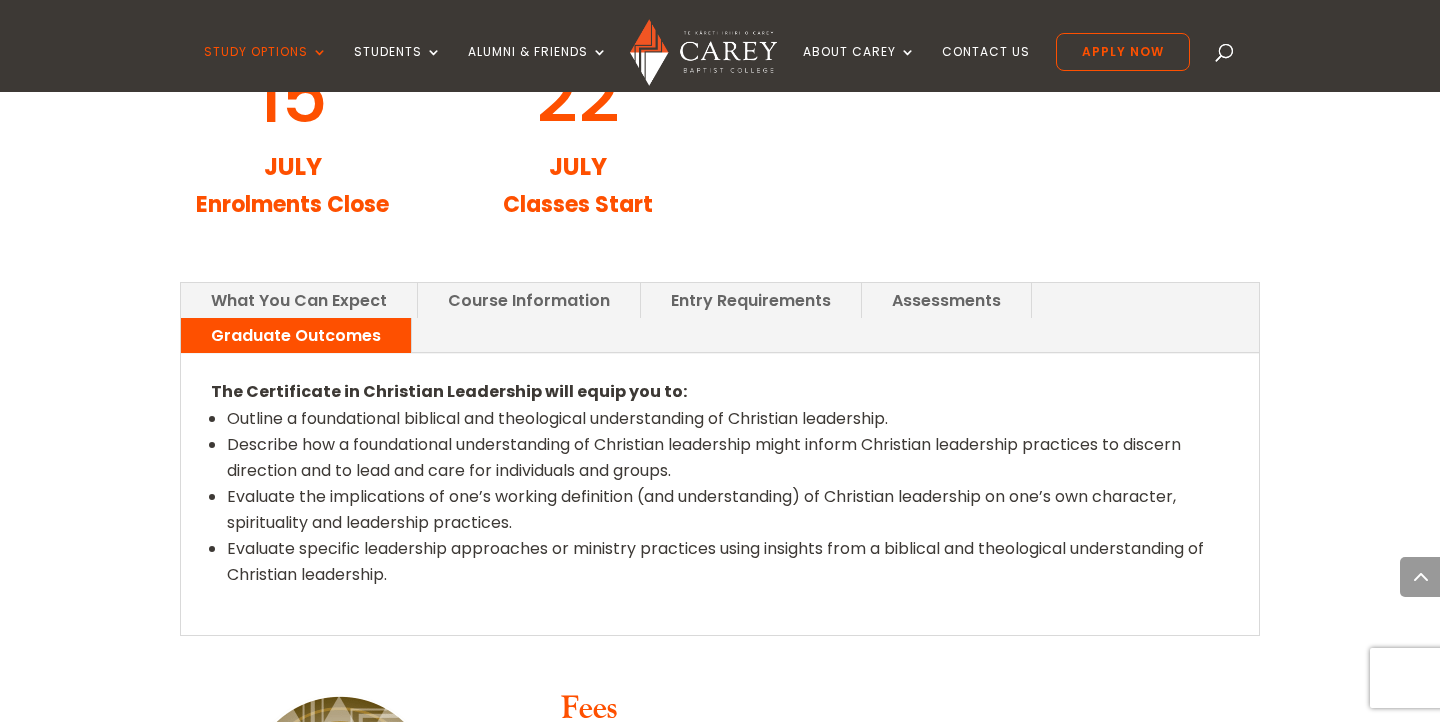click on "What You Can Expect" at bounding box center (299, 300) 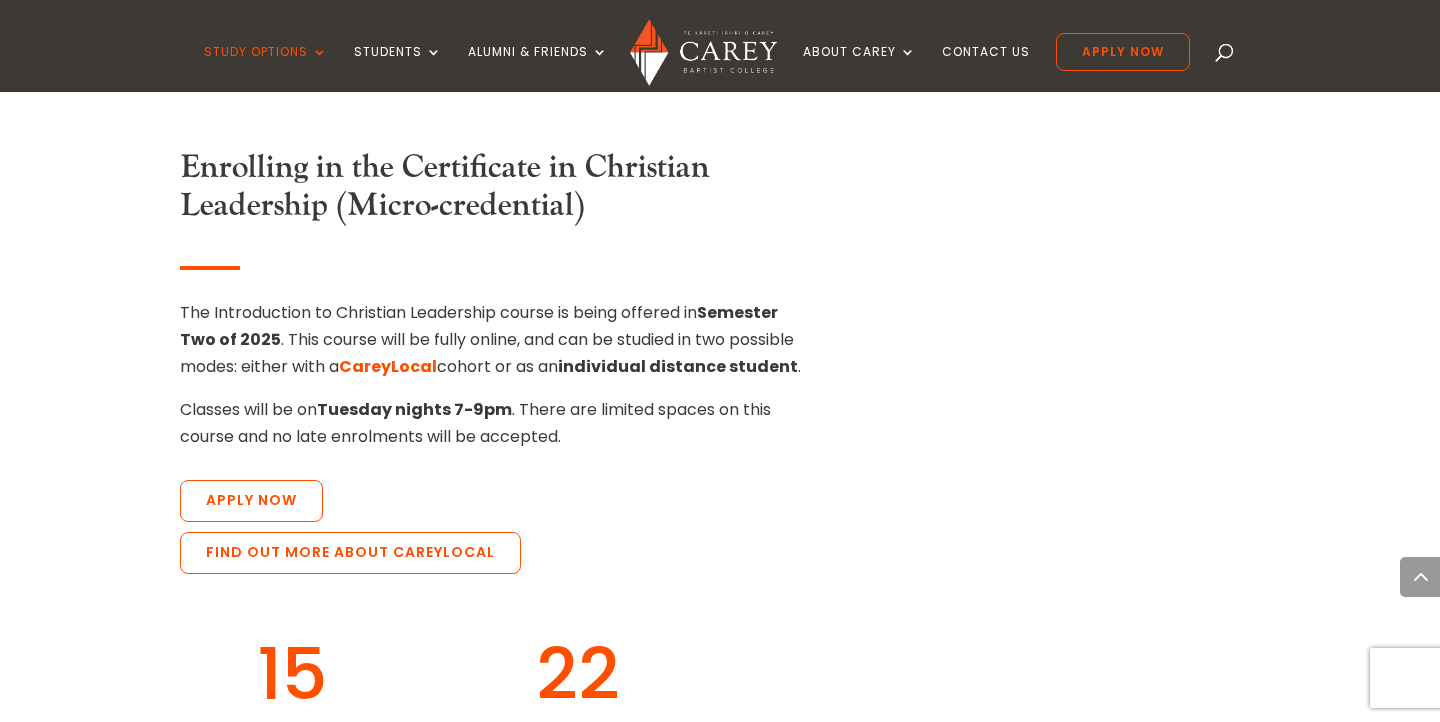 scroll, scrollTop: 1763, scrollLeft: 0, axis: vertical 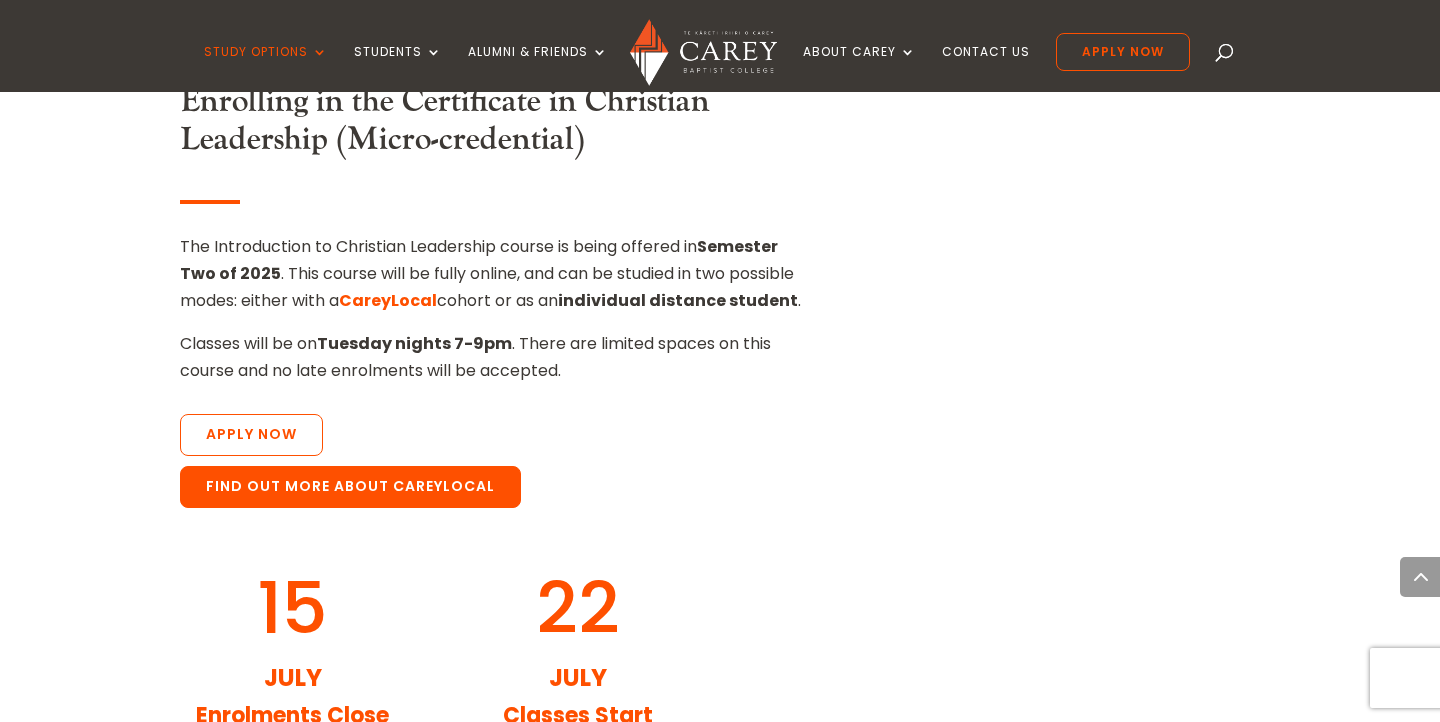 click on "Find out more about CareyLocal" at bounding box center (350, 487) 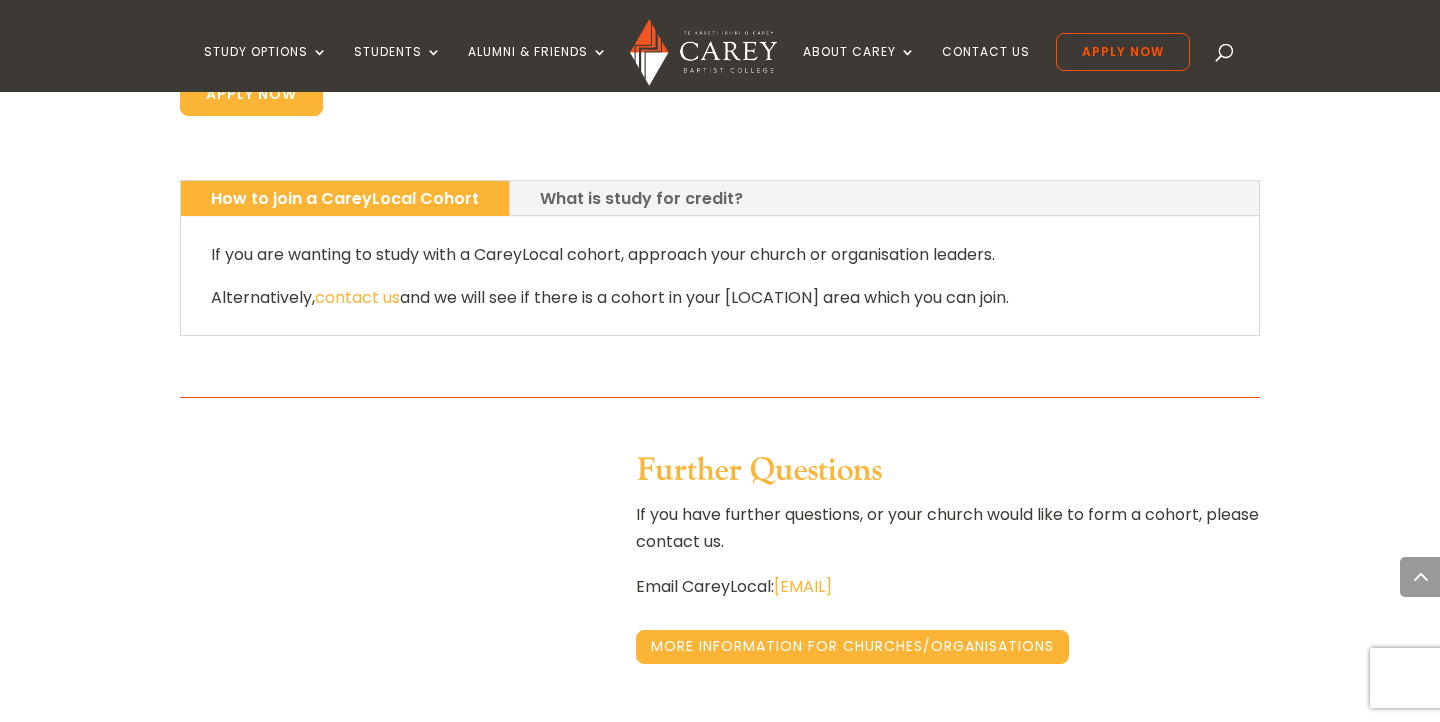scroll, scrollTop: 1698, scrollLeft: 0, axis: vertical 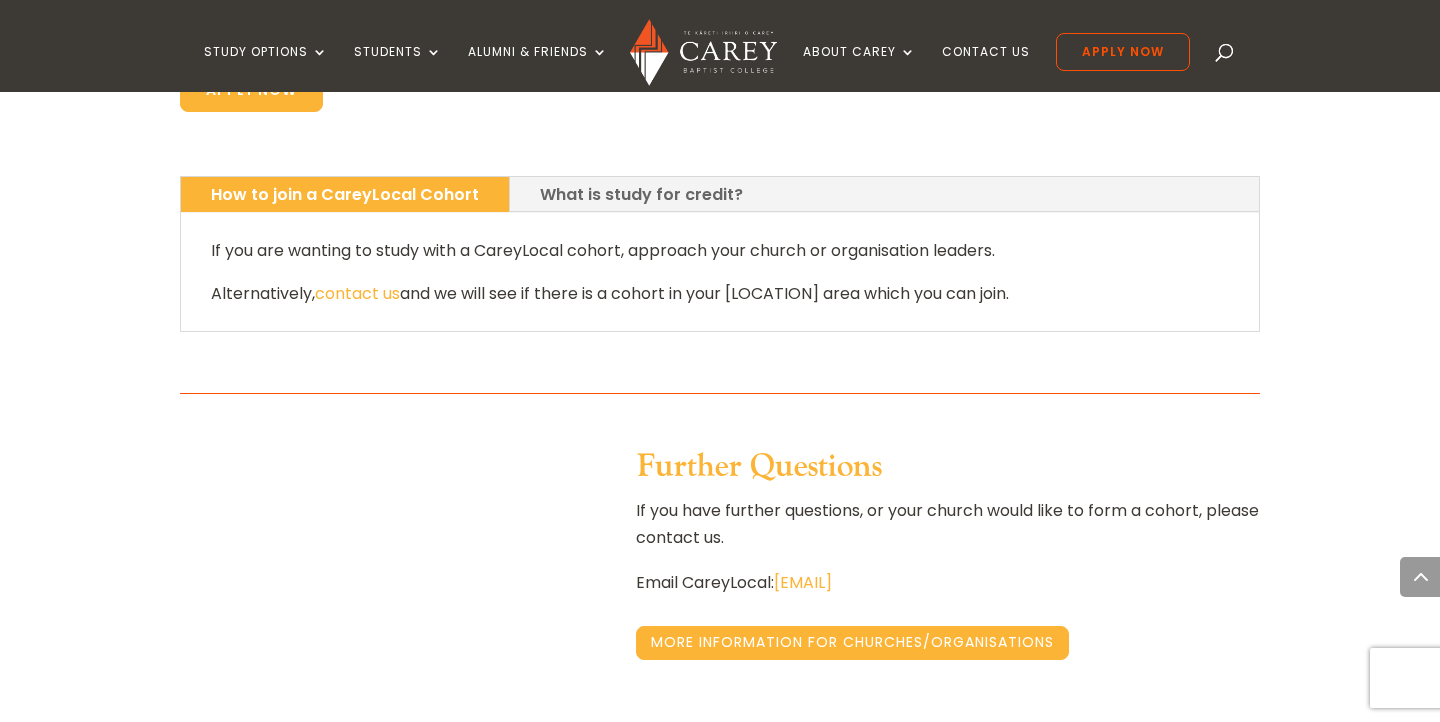 click on "What is study for credit?" at bounding box center (641, 194) 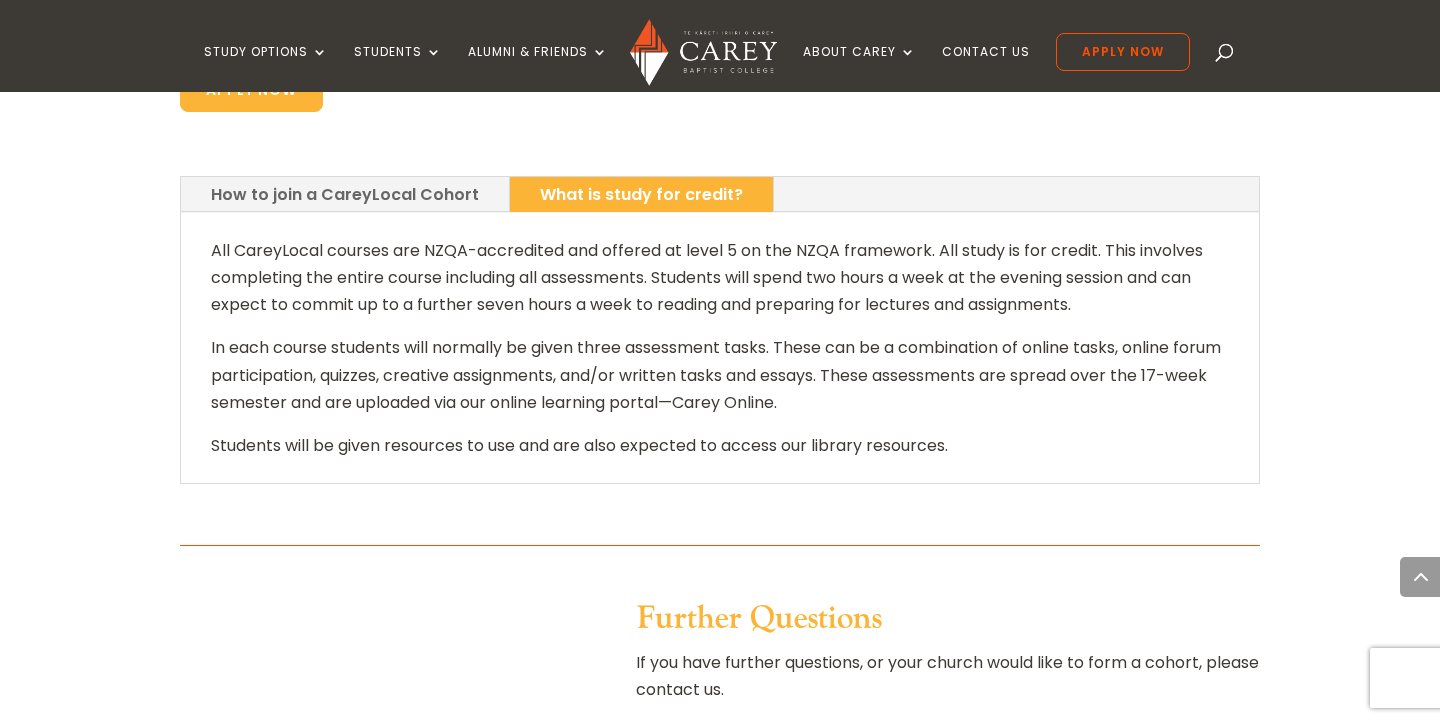 click on "How to join a CareyLocal Cohort" at bounding box center [345, 194] 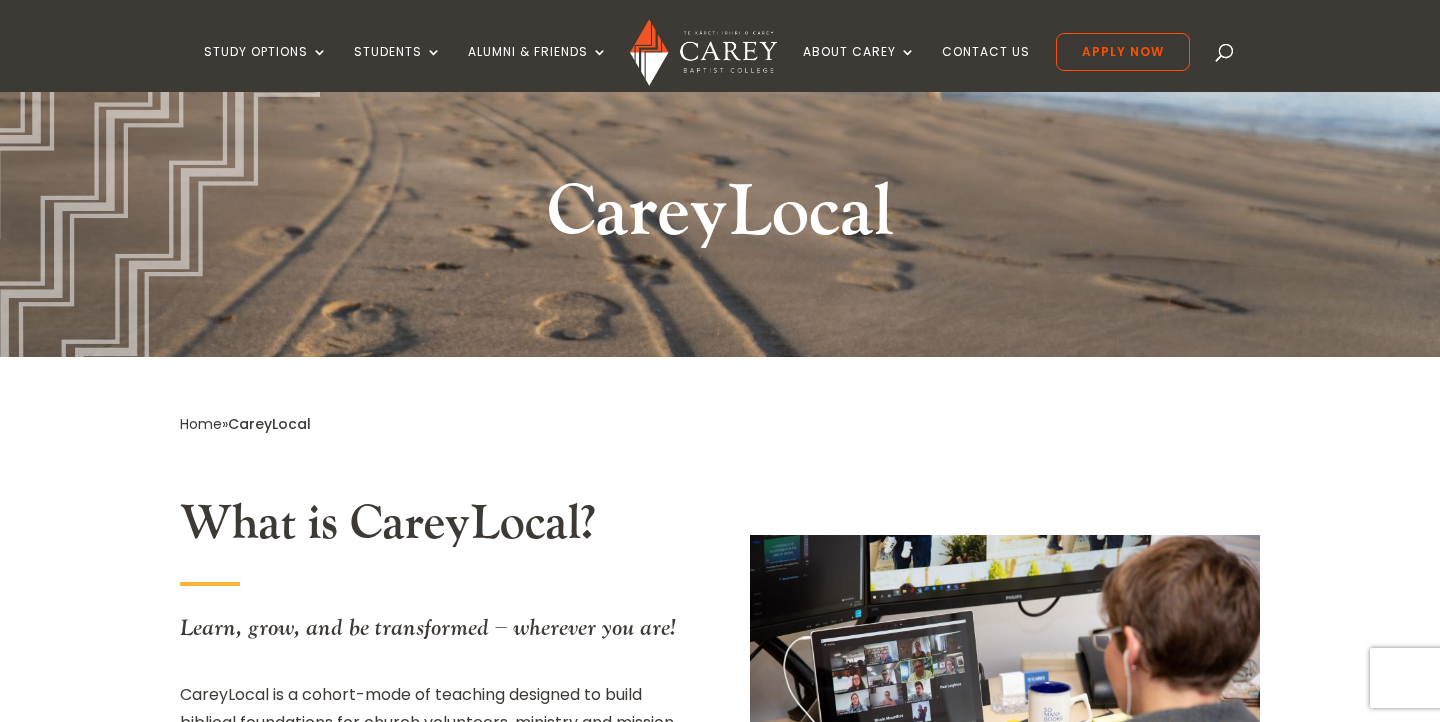 scroll, scrollTop: 0, scrollLeft: 0, axis: both 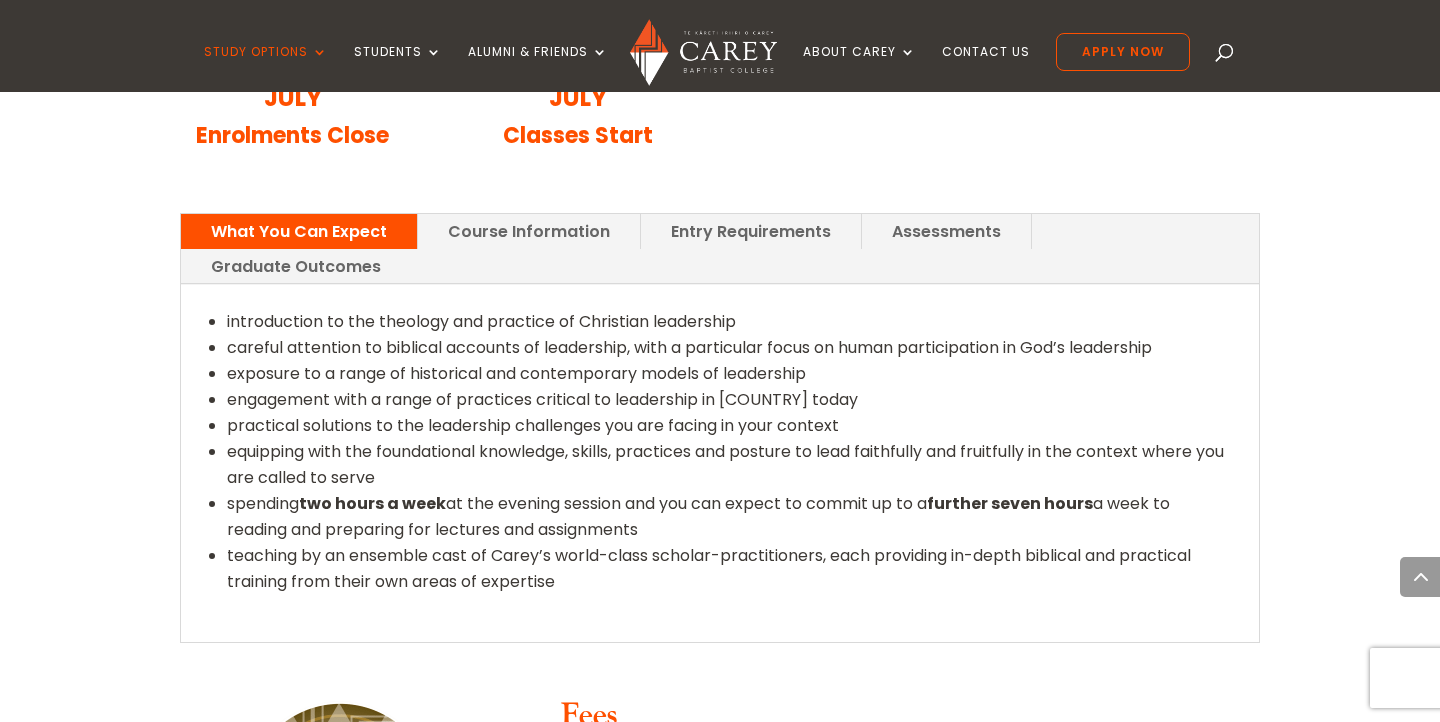 click on "Course Information" at bounding box center [529, 231] 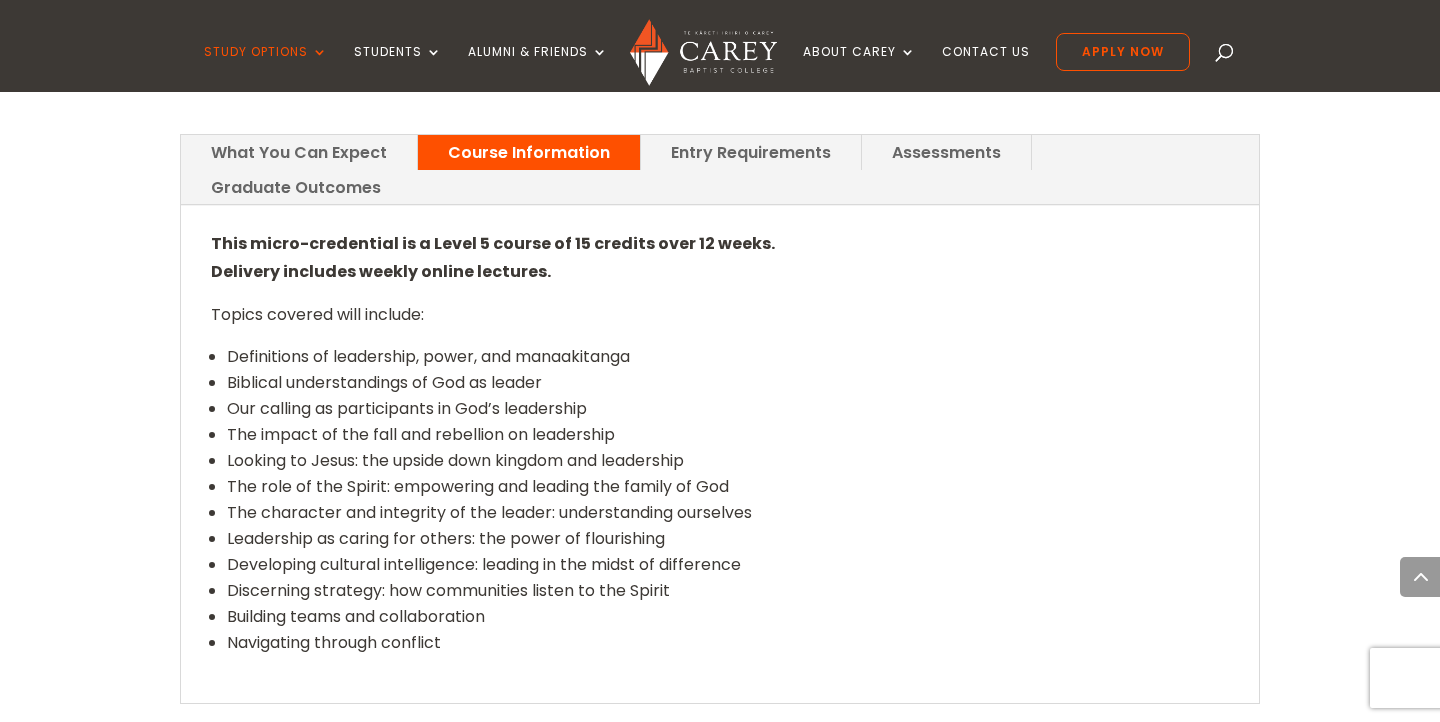 scroll, scrollTop: 2447, scrollLeft: 0, axis: vertical 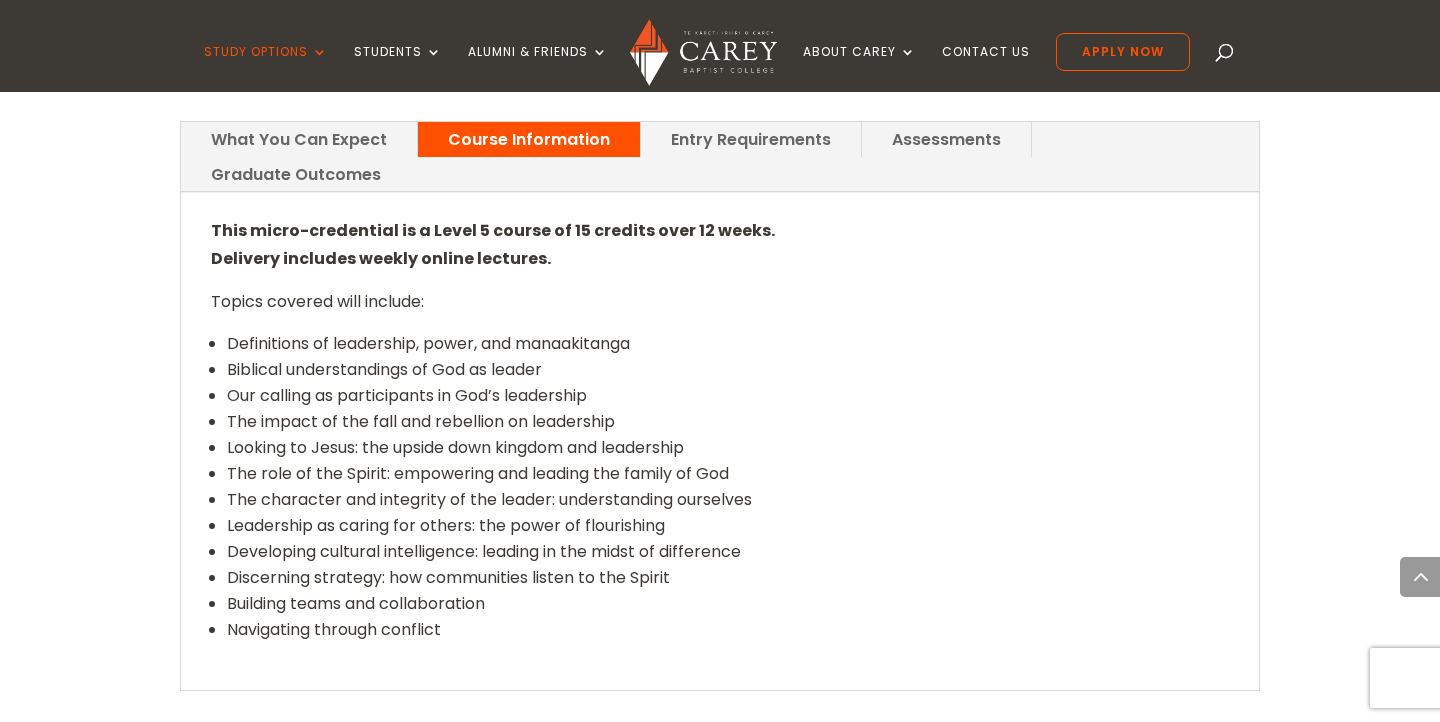 click on "Entry Requirements" at bounding box center [751, 139] 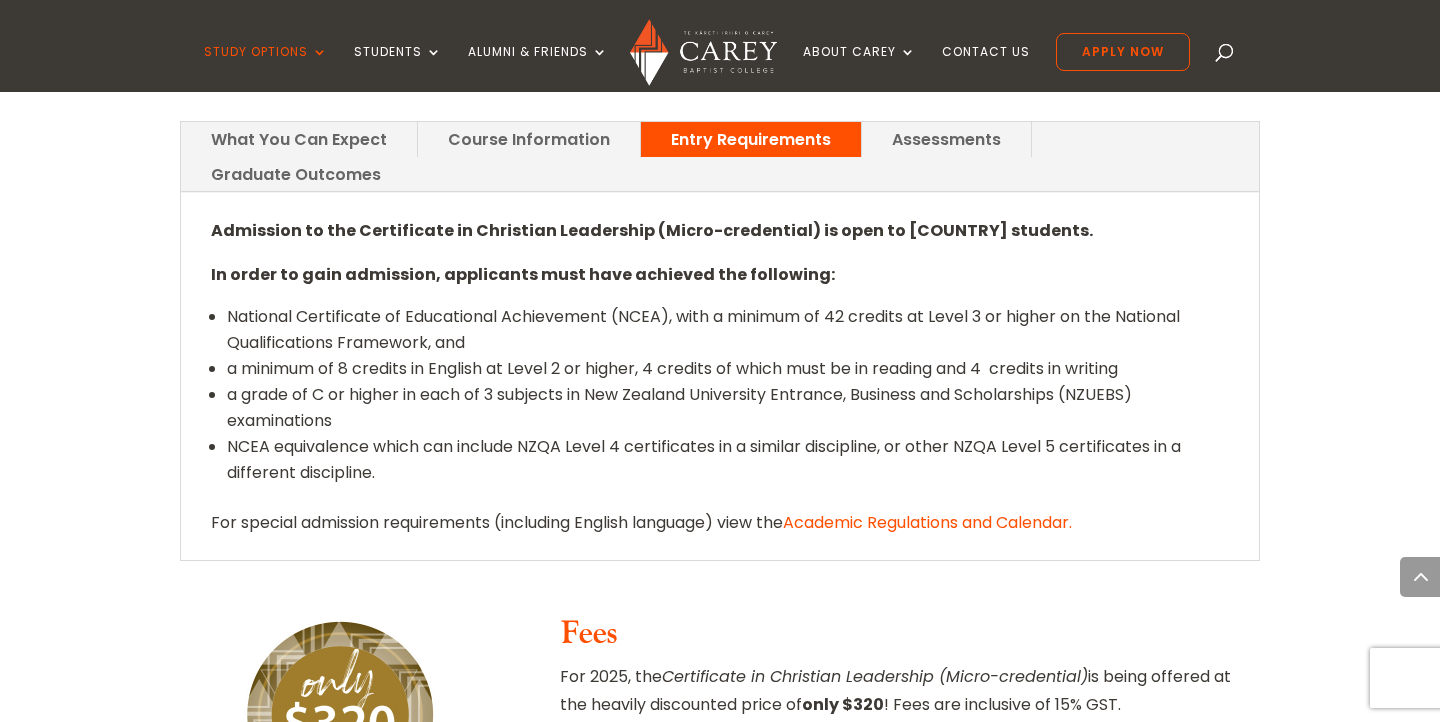click on "Assessments" at bounding box center (946, 139) 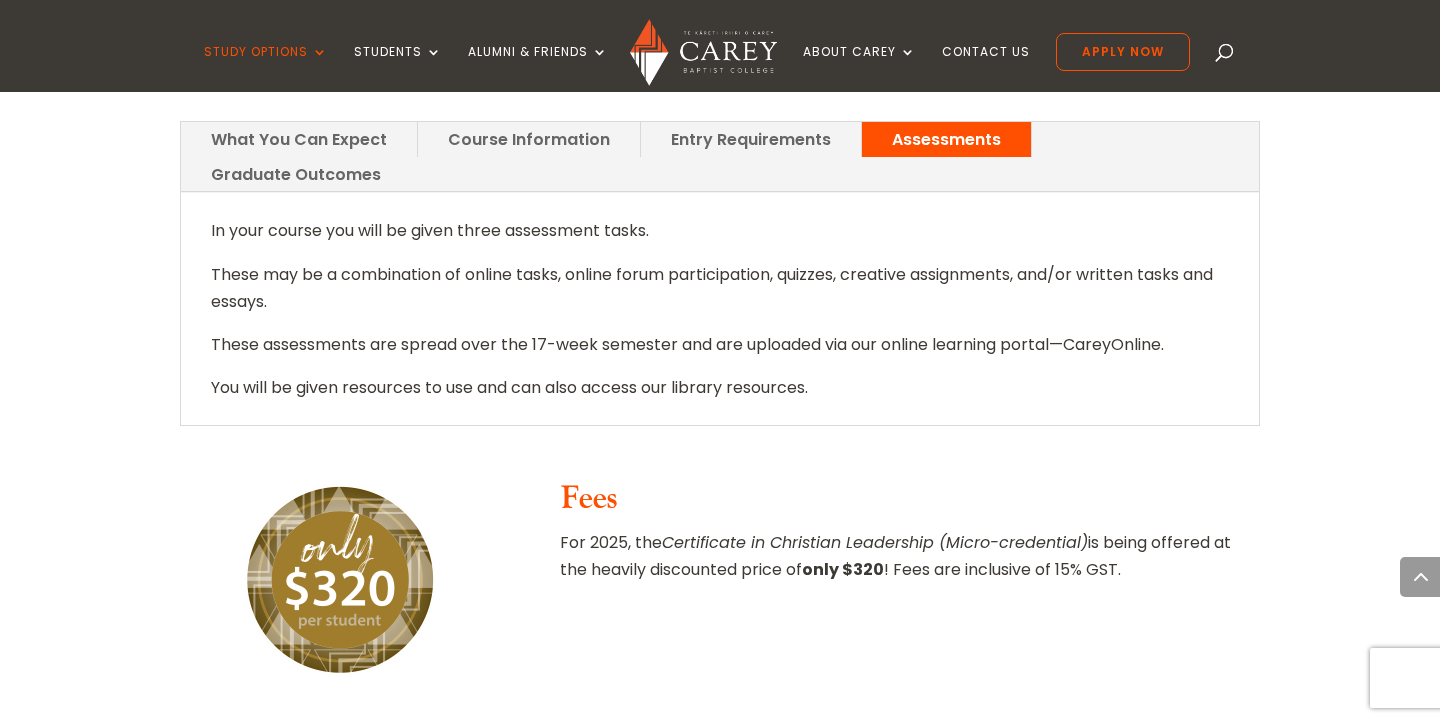 click on "Graduate Outcomes" at bounding box center (296, 174) 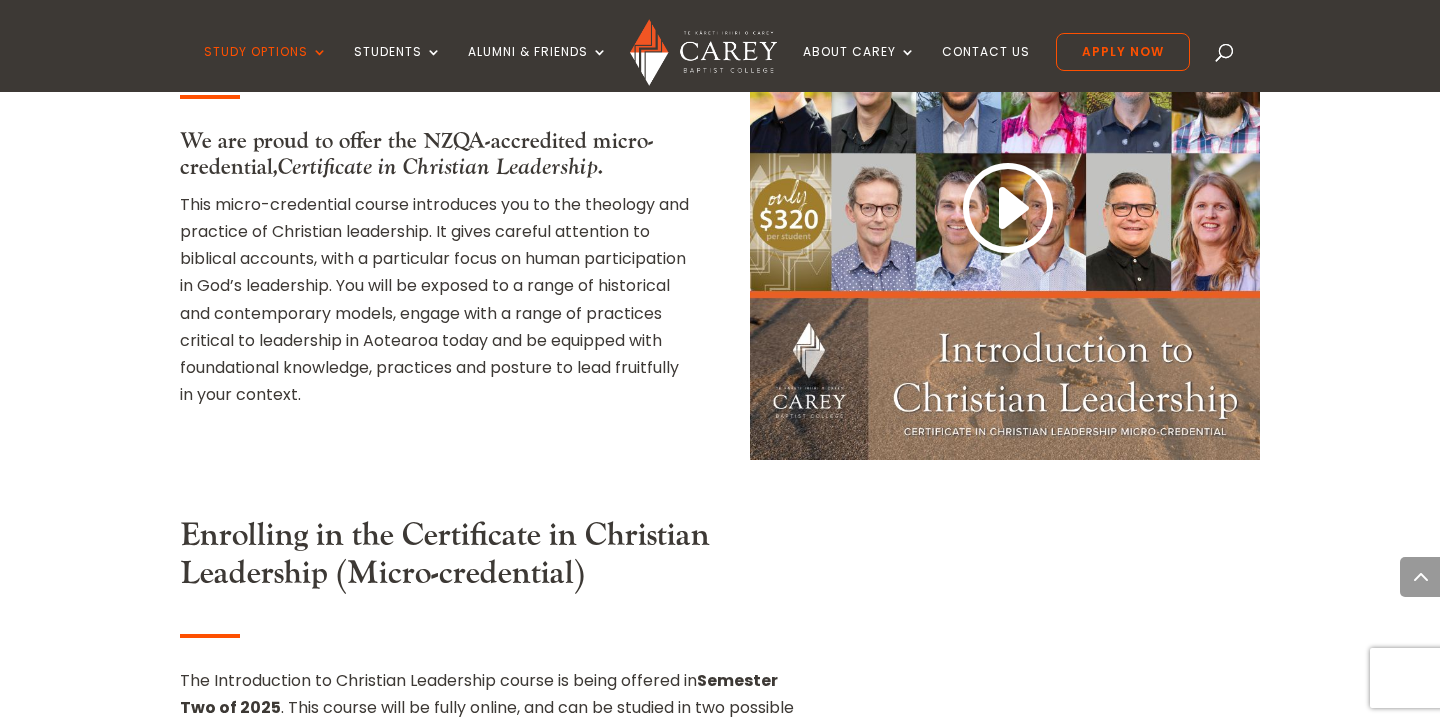 scroll, scrollTop: 1313, scrollLeft: 0, axis: vertical 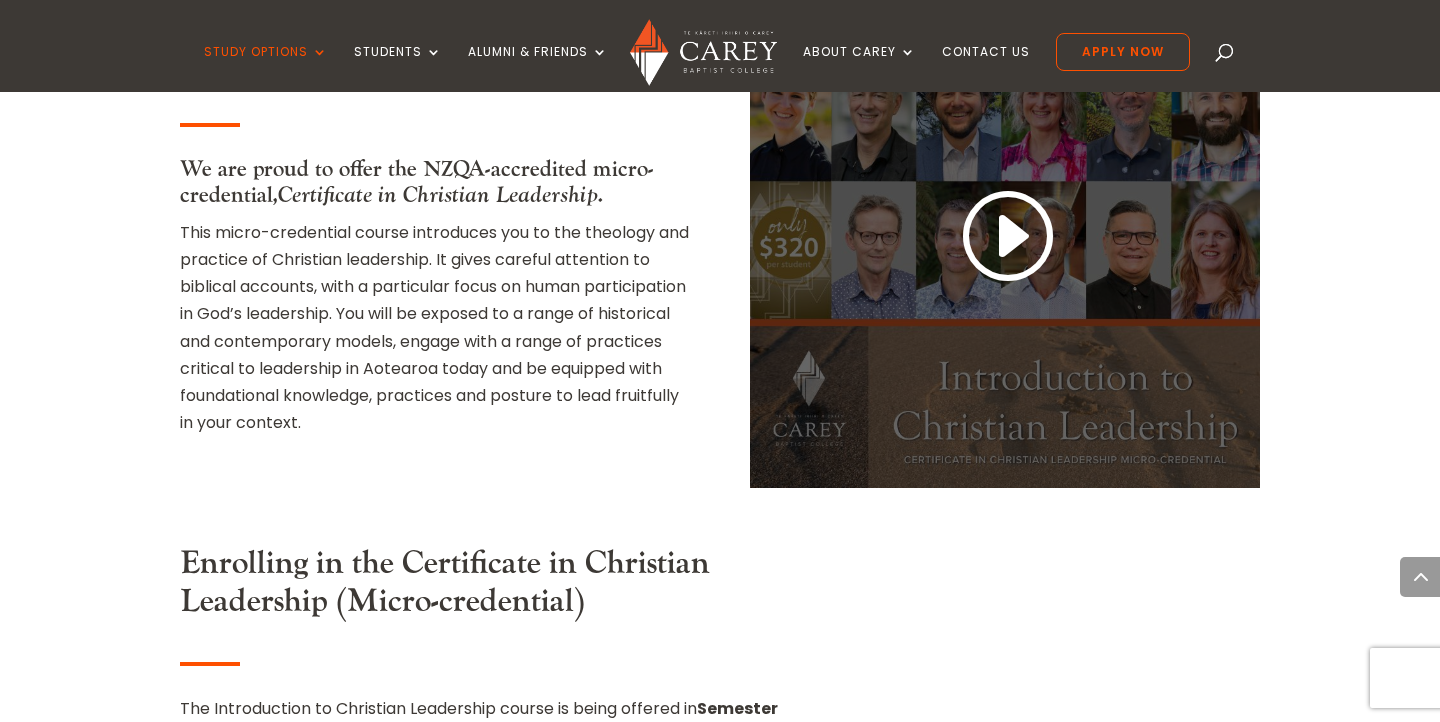click at bounding box center (1005, 237) 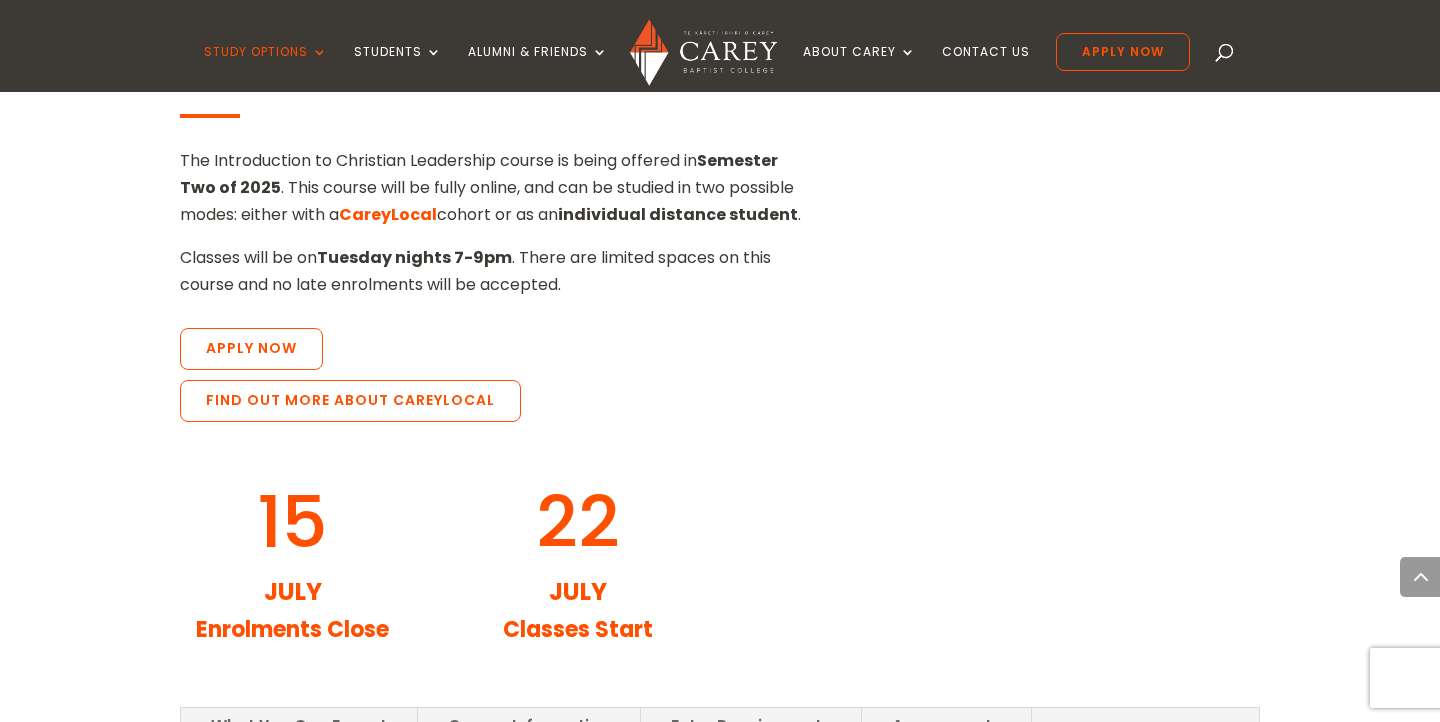 scroll, scrollTop: 1883, scrollLeft: 0, axis: vertical 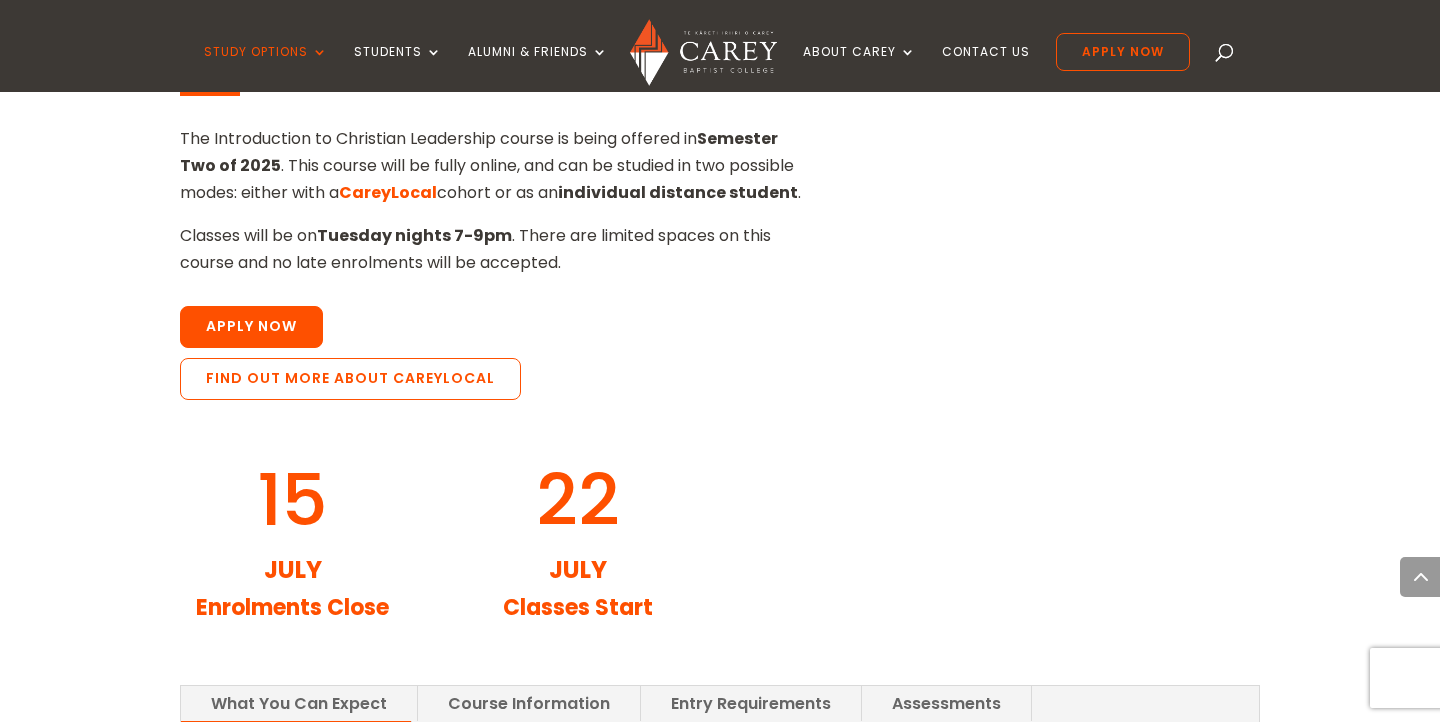 click on "Apply Now" at bounding box center (251, 327) 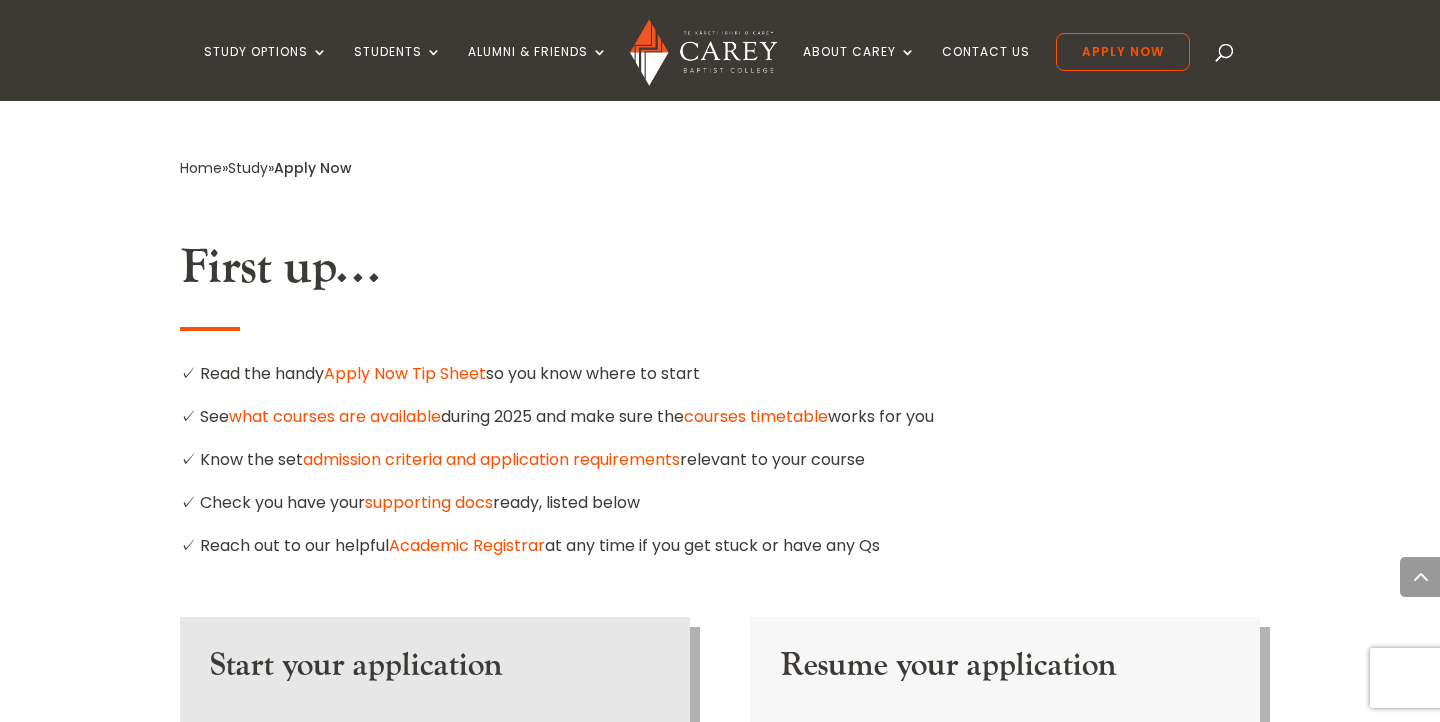 scroll, scrollTop: 1002, scrollLeft: 0, axis: vertical 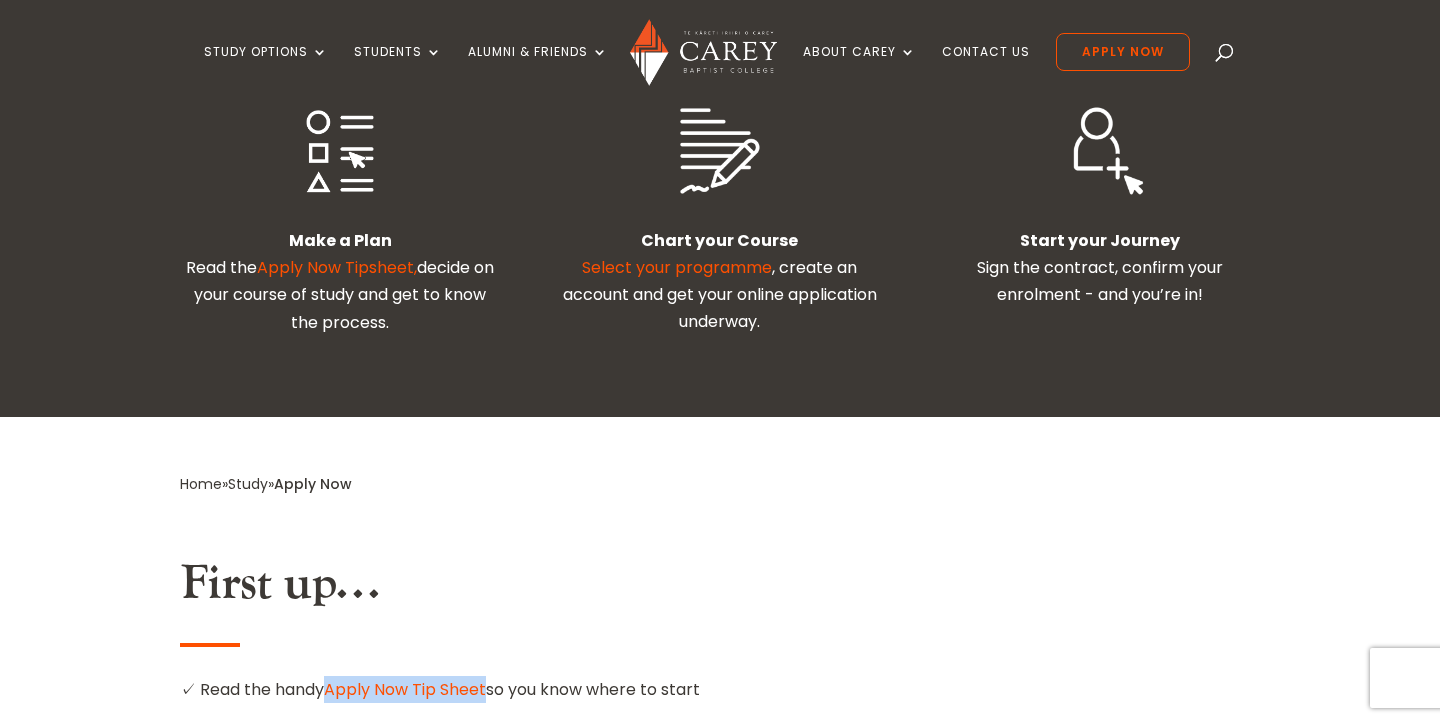 click on "Apply Now Tipsheet," at bounding box center [337, 267] 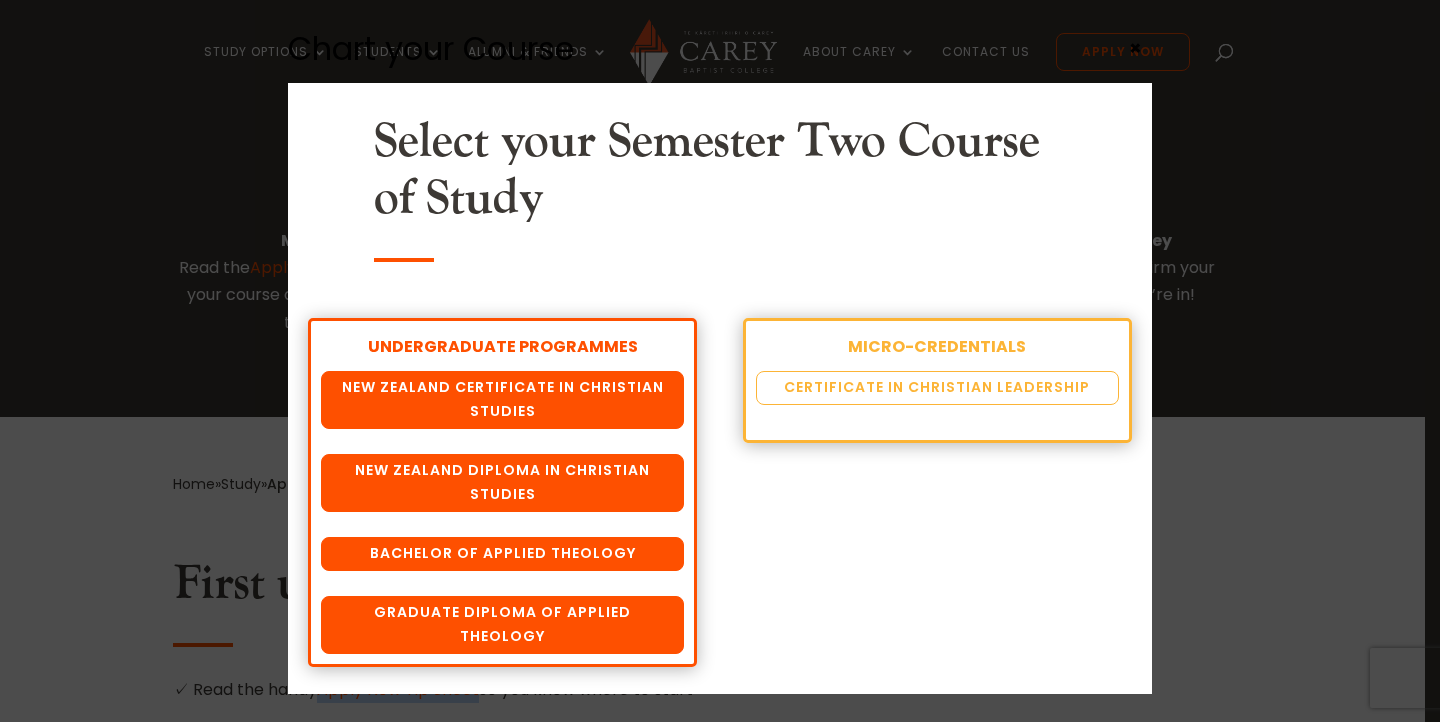 click on "Certificate in Christian Leadership" at bounding box center (937, 388) 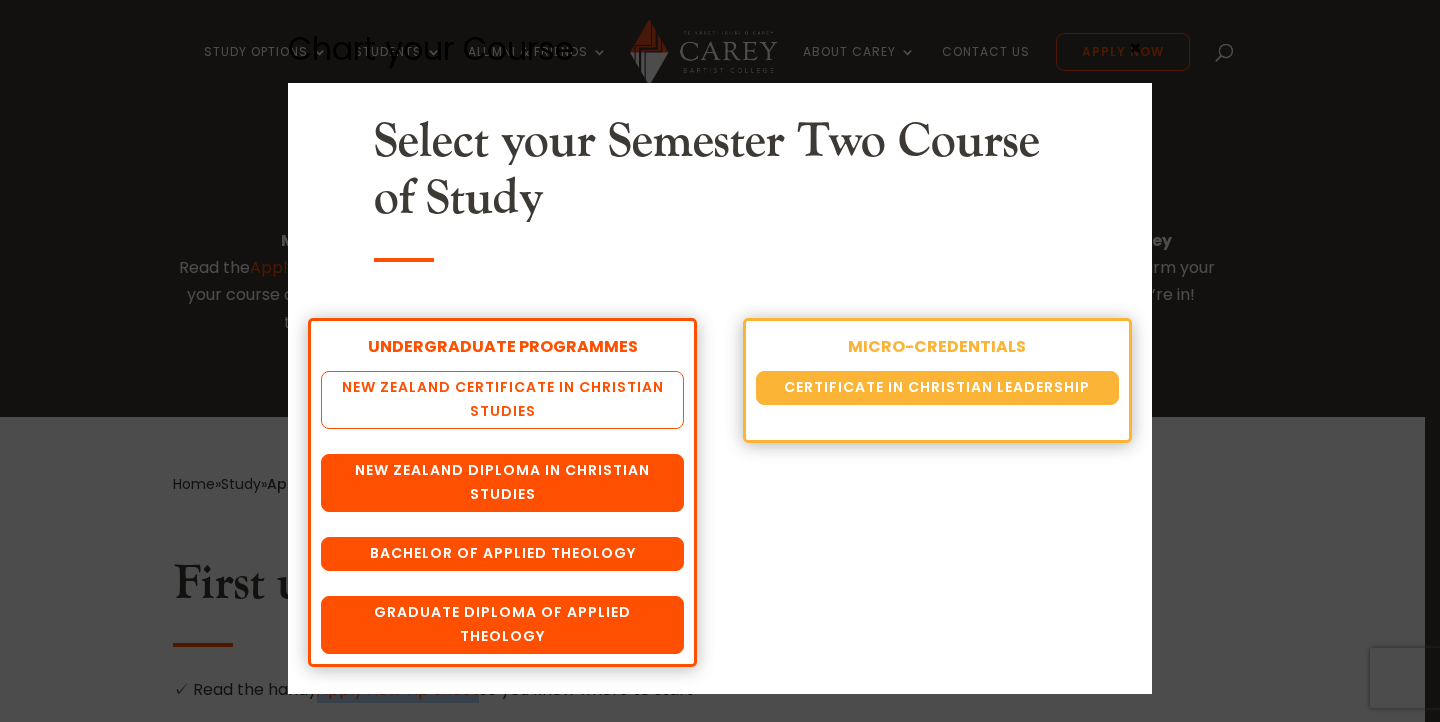 click on "New Zealand Certificate in Christian Studies" at bounding box center [502, 400] 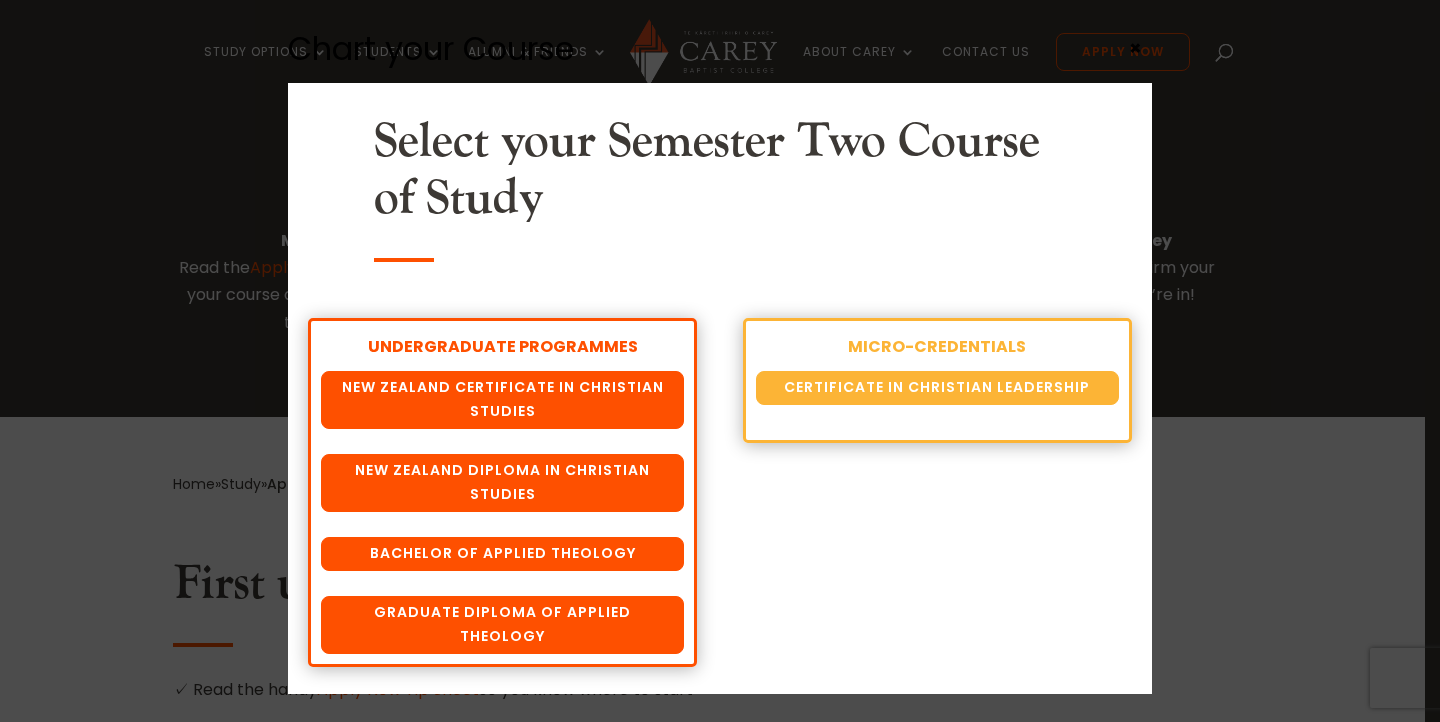 click on "Chart your Course
Select your Semester Two Course of Study
UNDERGRADUATE PROGRAMMES
New Zealand Certificate in Christian Studies
New Zealand Diploma in Christian Studies
Bachelor of Applied Theology
Graduate Diploma of Applied Theology
MICRO-CREDENTIALS
Certificate in Christian Leadership
×" at bounding box center (720, 361) 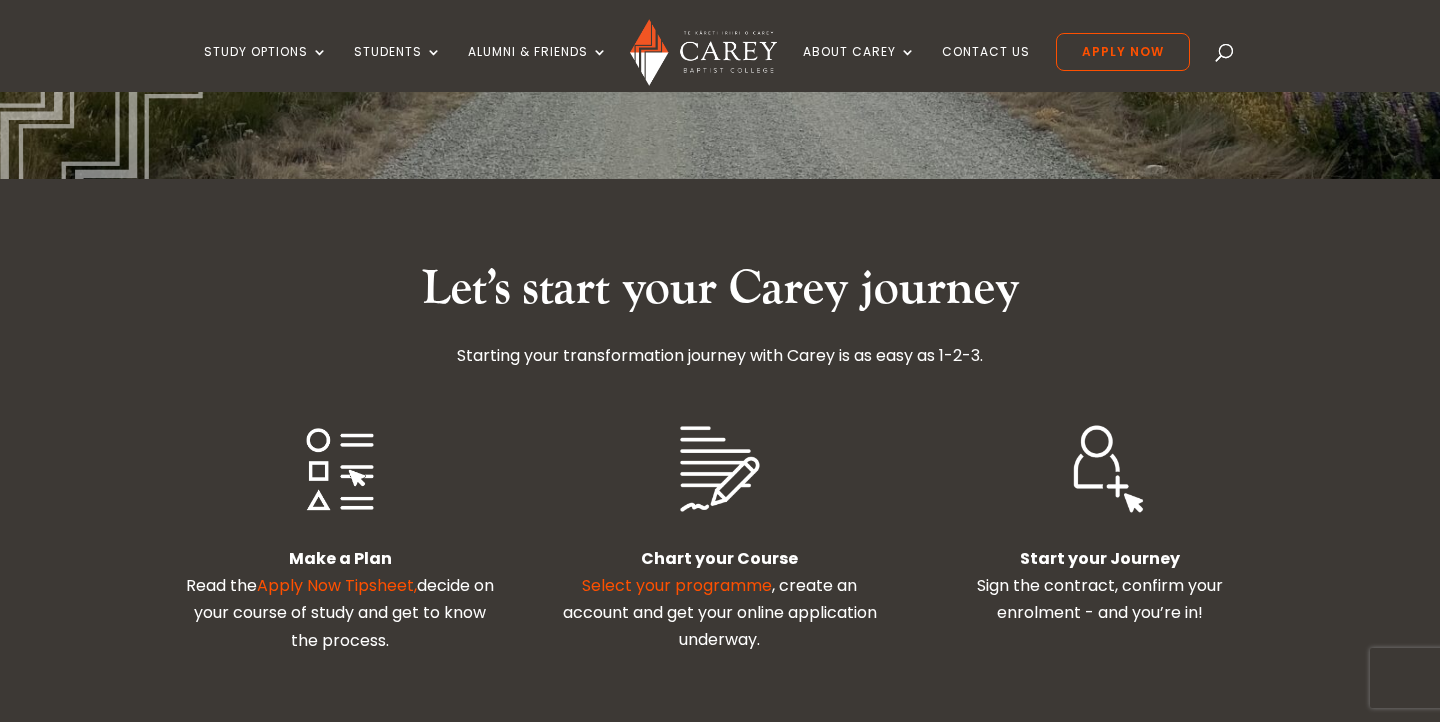 scroll, scrollTop: 0, scrollLeft: 0, axis: both 